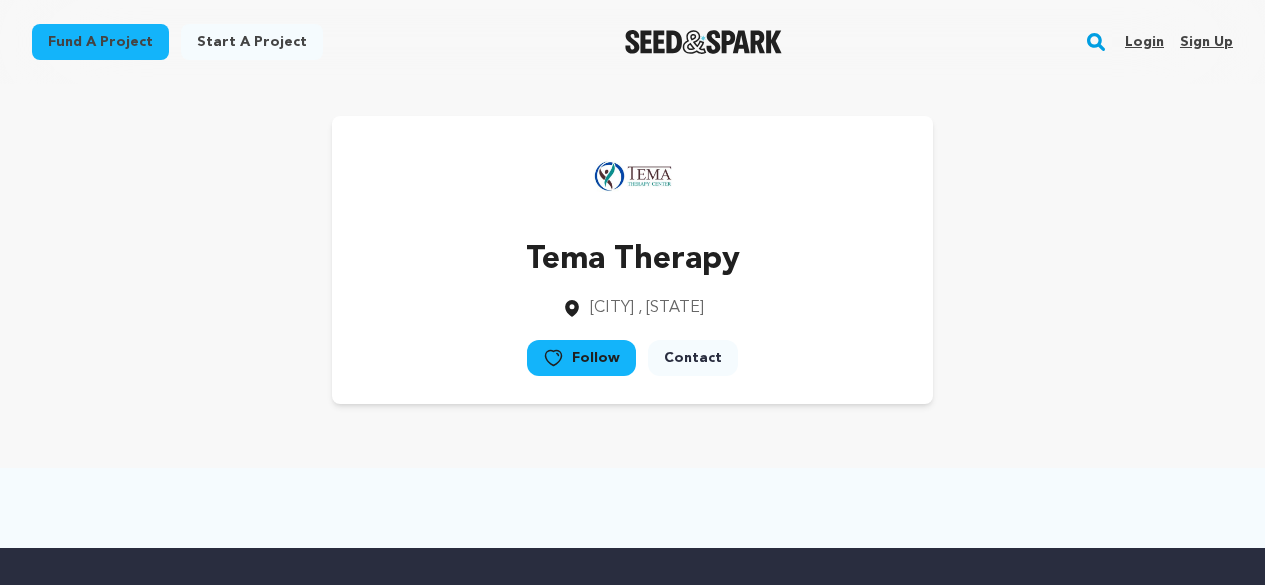 scroll, scrollTop: 0, scrollLeft: 0, axis: both 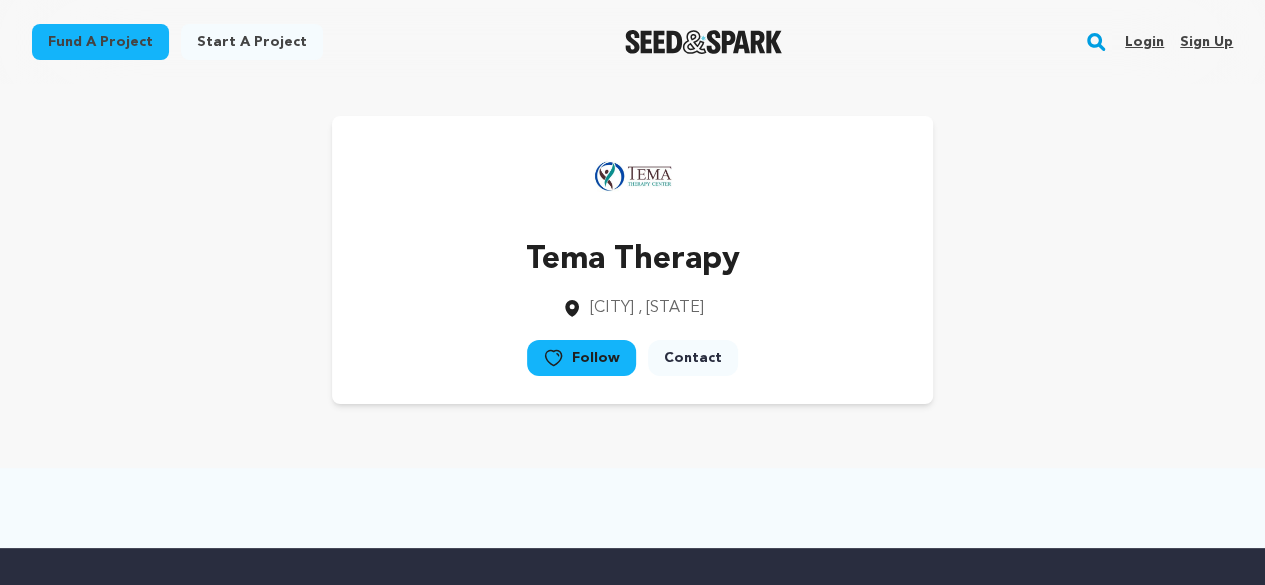 click on "Login" at bounding box center (1144, 42) 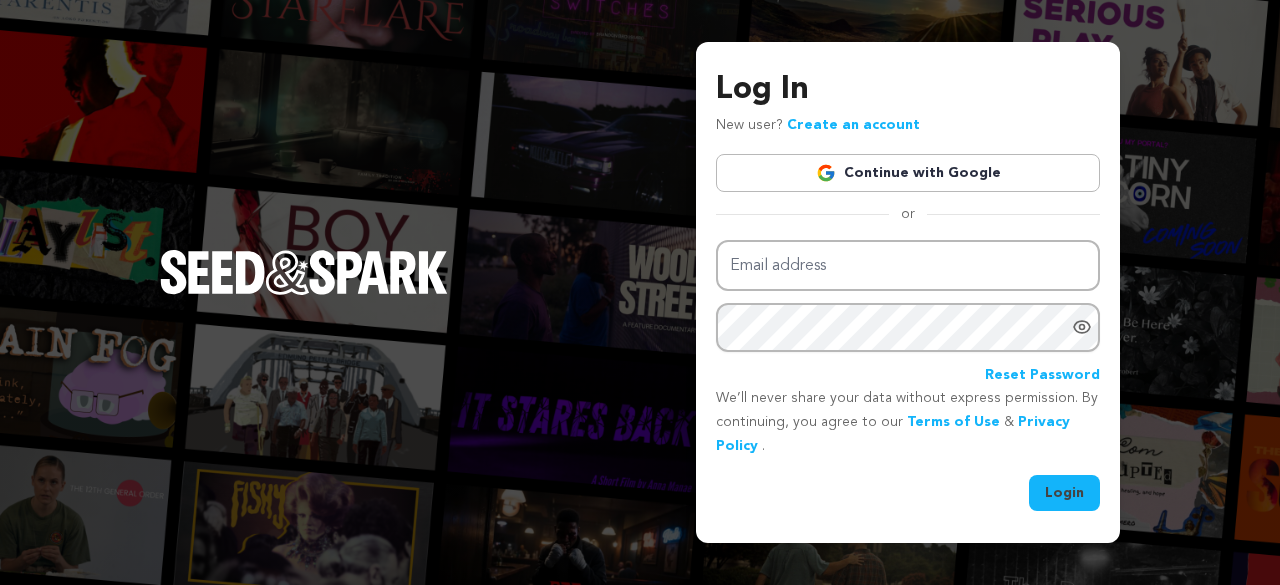 scroll, scrollTop: 0, scrollLeft: 0, axis: both 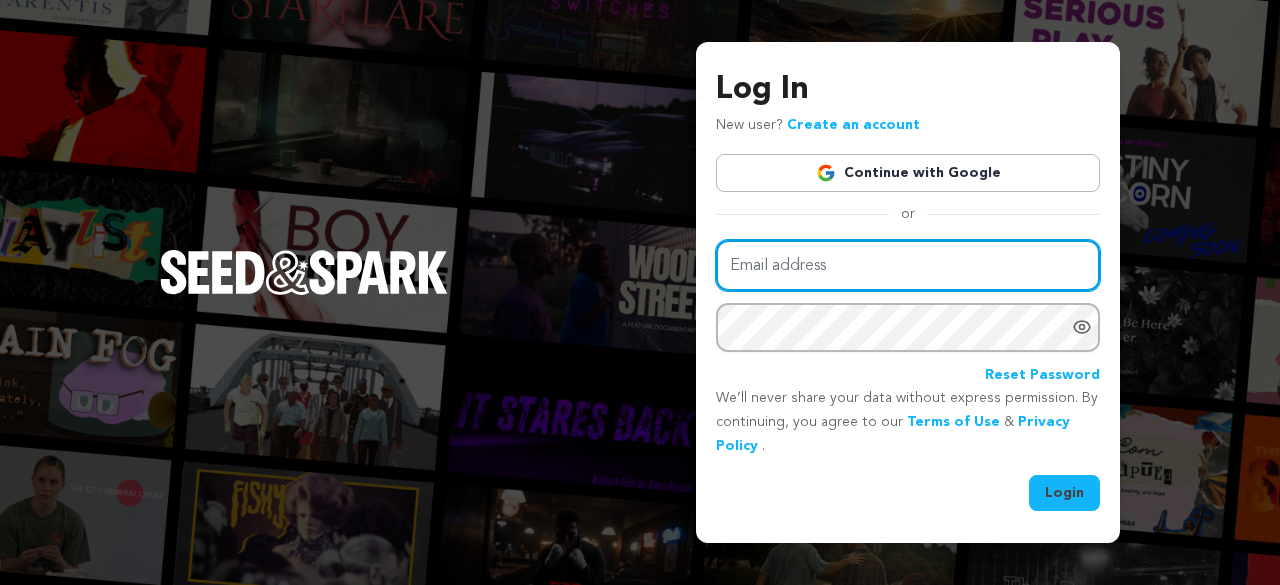 click on "Email address" at bounding box center [908, 265] 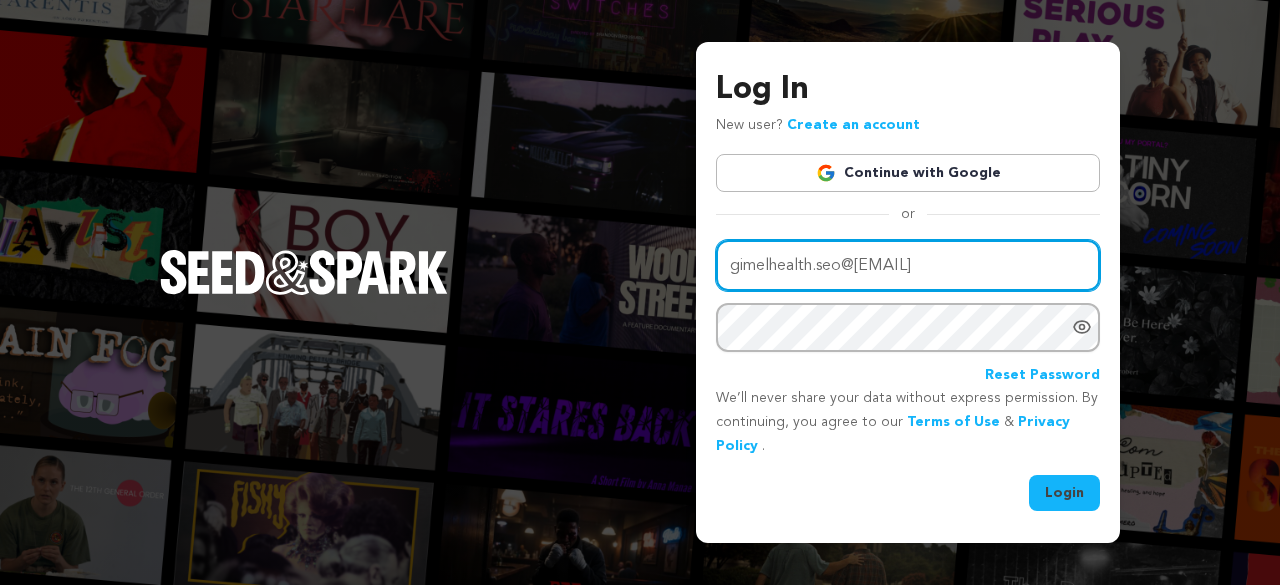 type on "gimelhealth.seo@gmail.com" 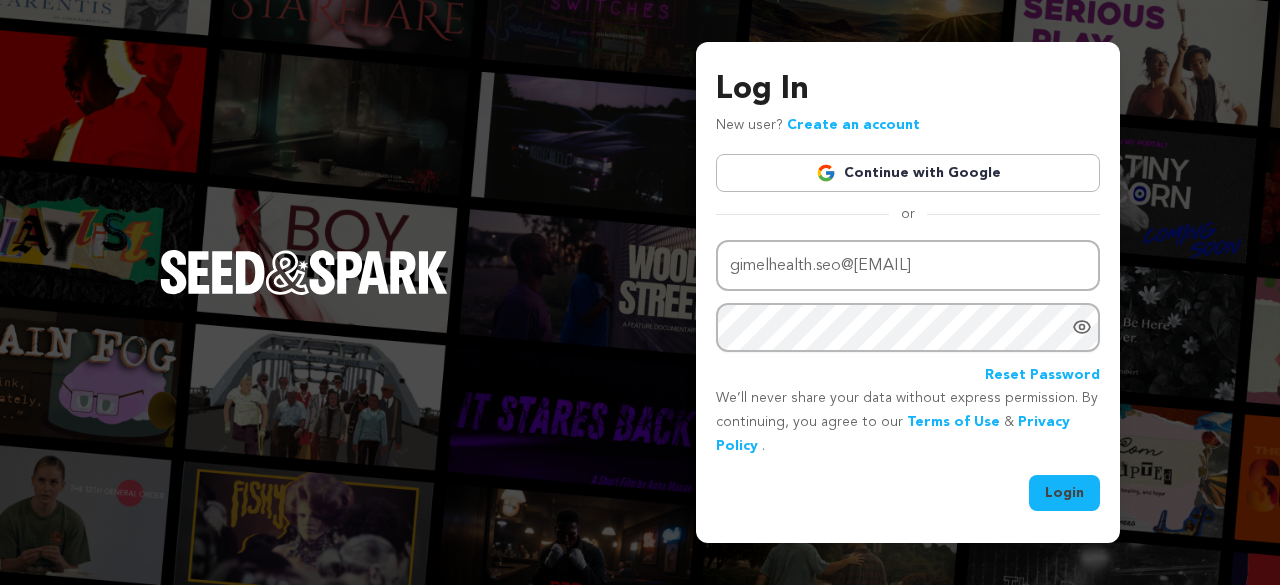 click on "Login" at bounding box center [1064, 493] 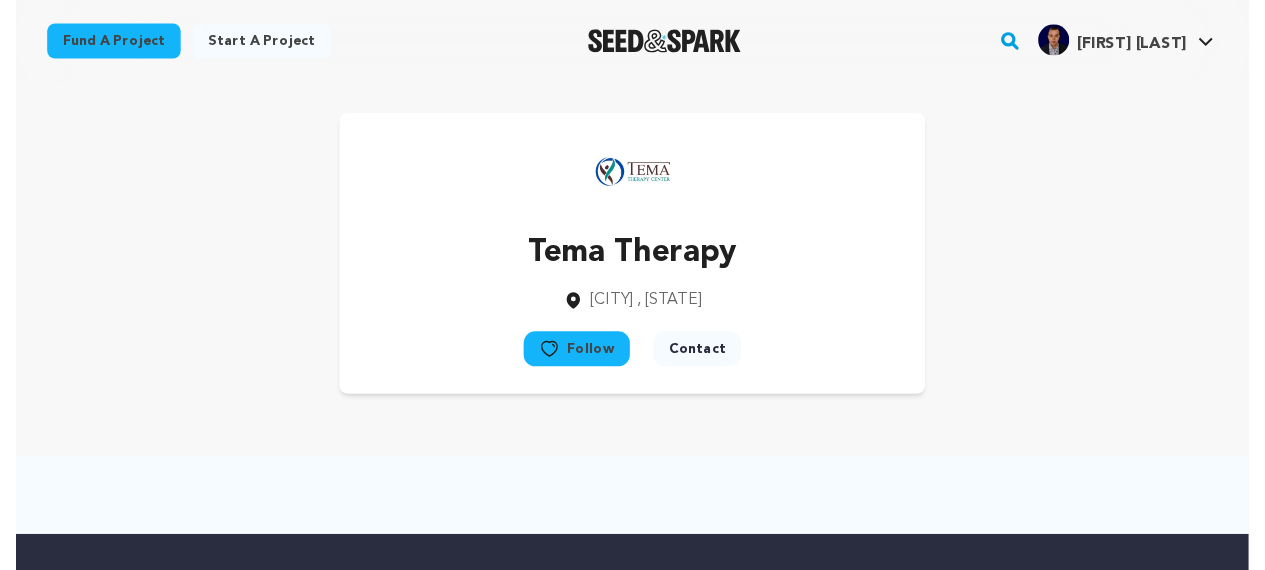 scroll, scrollTop: 0, scrollLeft: 0, axis: both 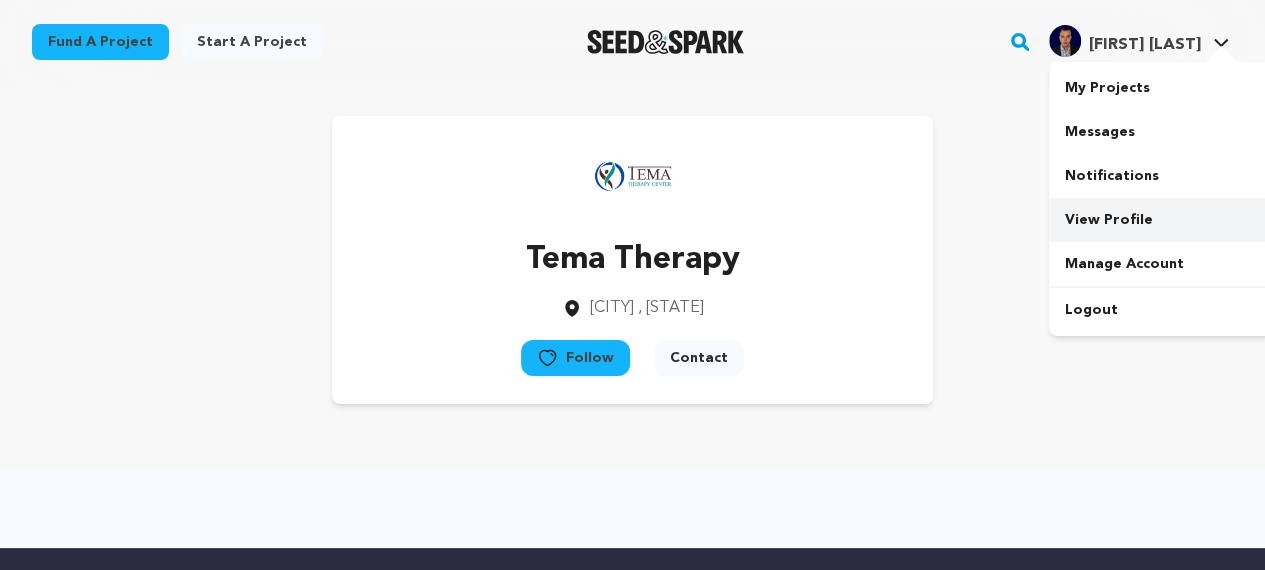 click on "View Profile" at bounding box center [1161, 220] 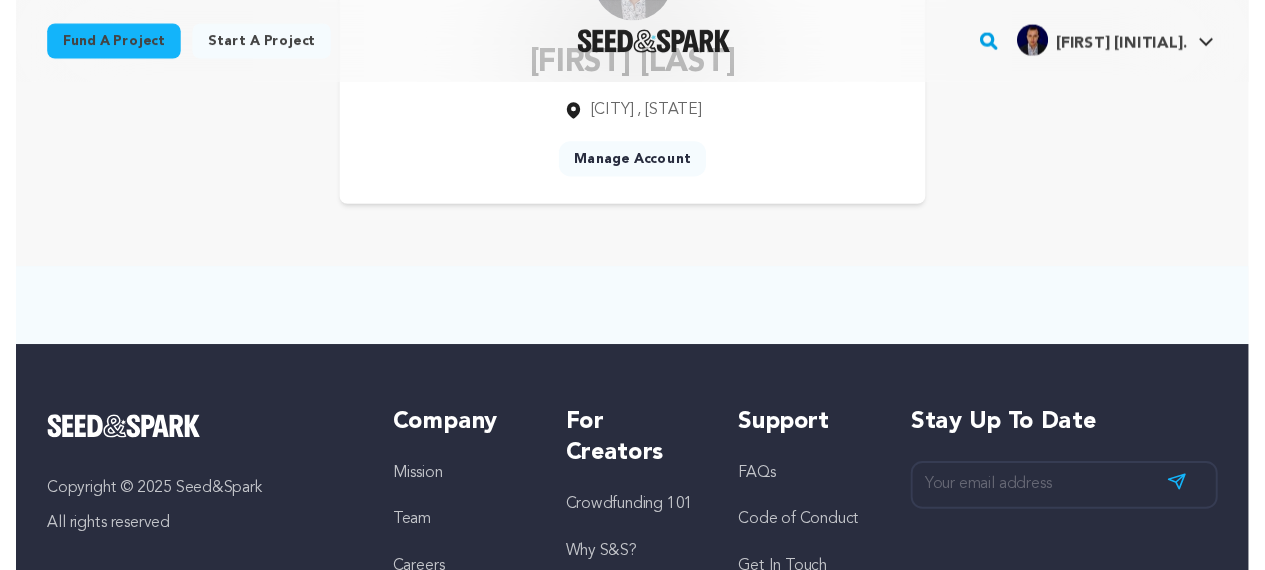 scroll, scrollTop: 200, scrollLeft: 0, axis: vertical 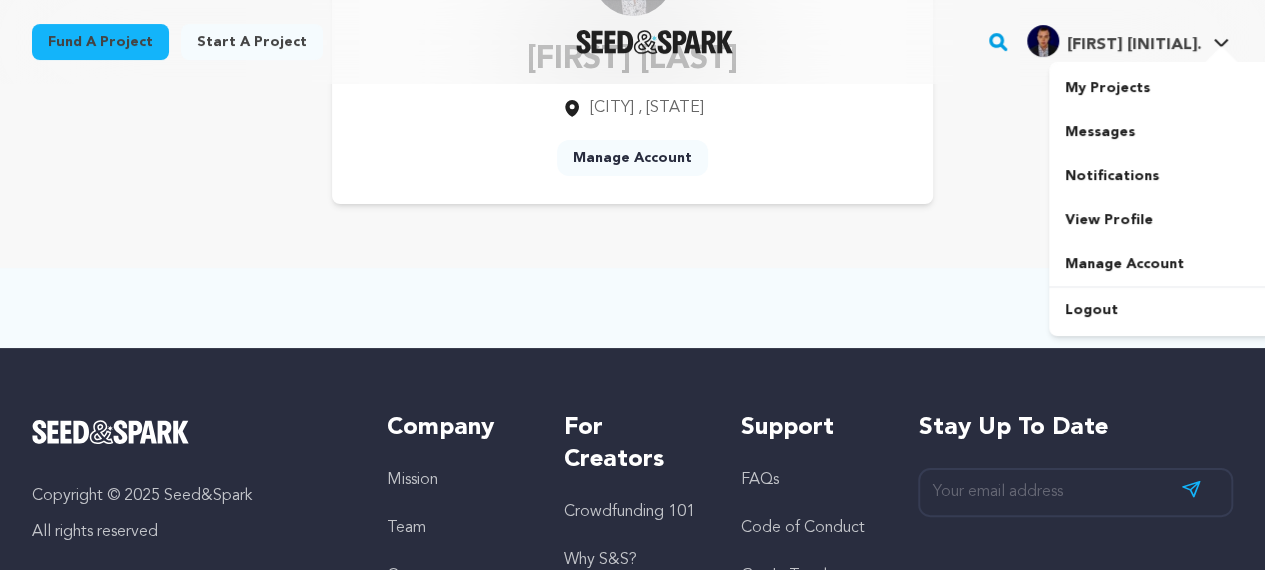 click on "[FIRST] [INITIAL].
[FIRST] [INITIAL]." at bounding box center (1128, 42) 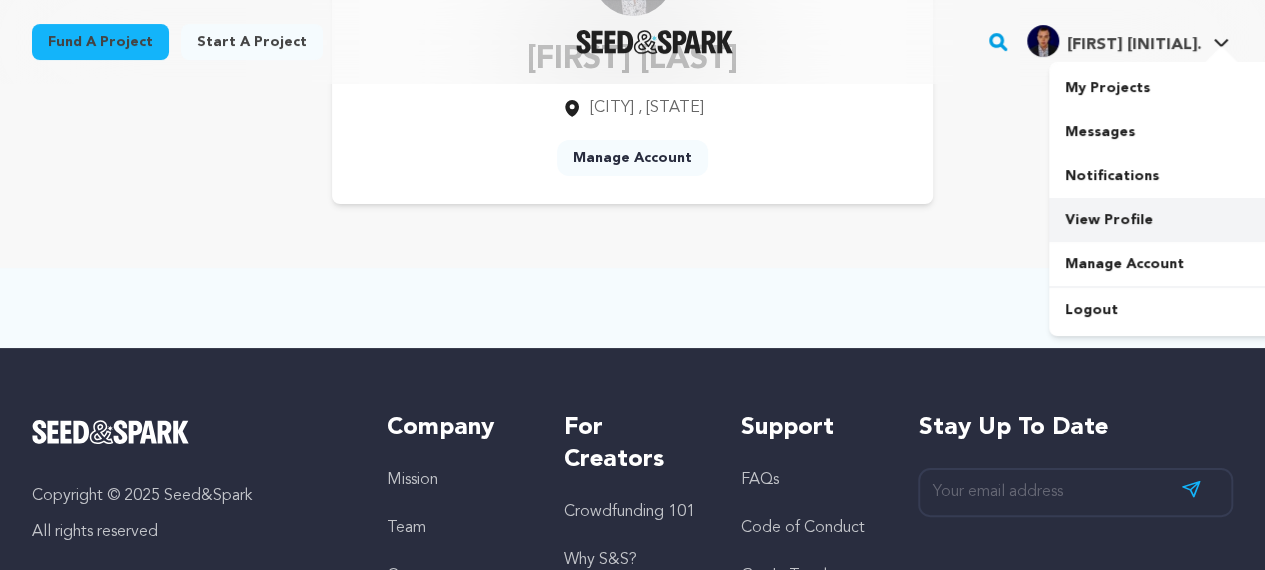 click on "View Profile" at bounding box center (1161, 220) 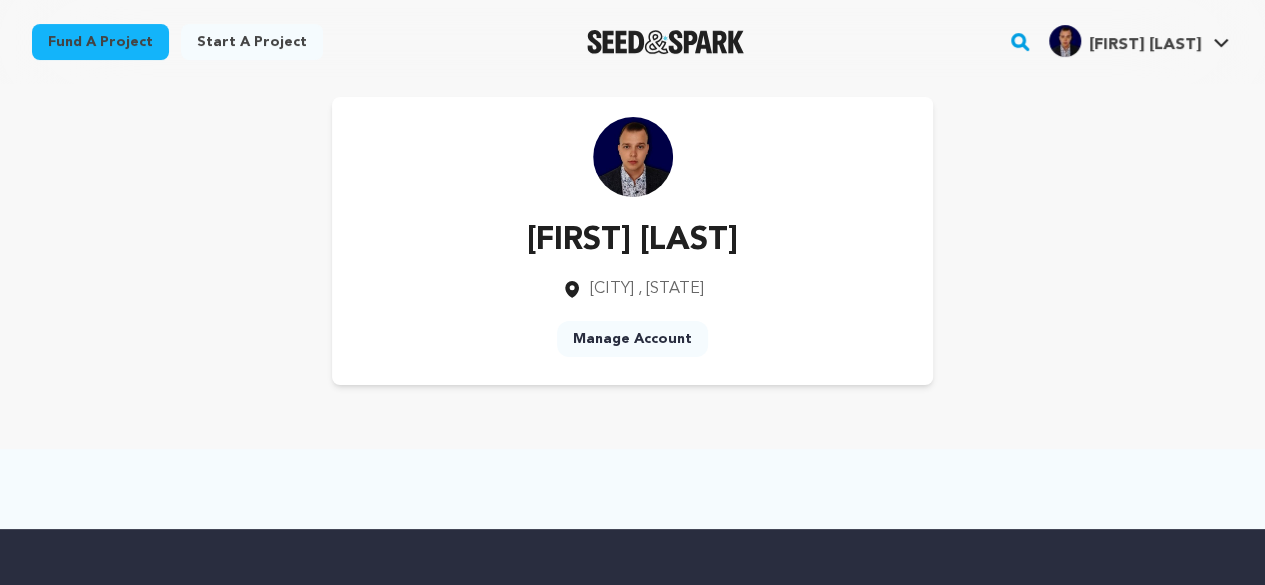 scroll, scrollTop: 0, scrollLeft: 0, axis: both 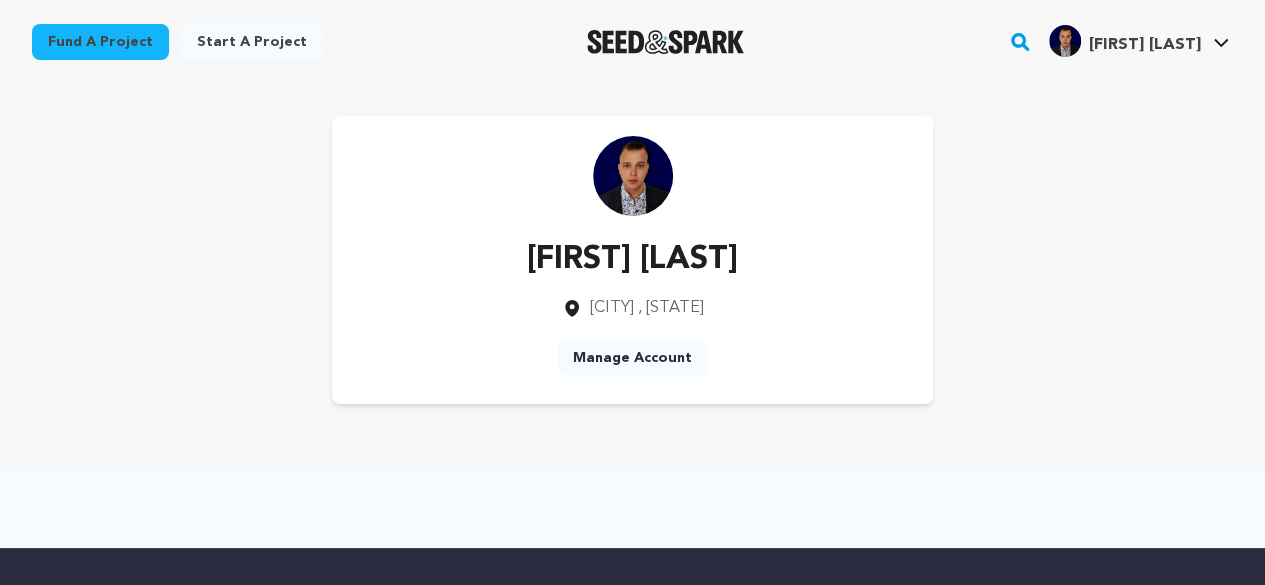 click on "Manage Account" at bounding box center [632, 358] 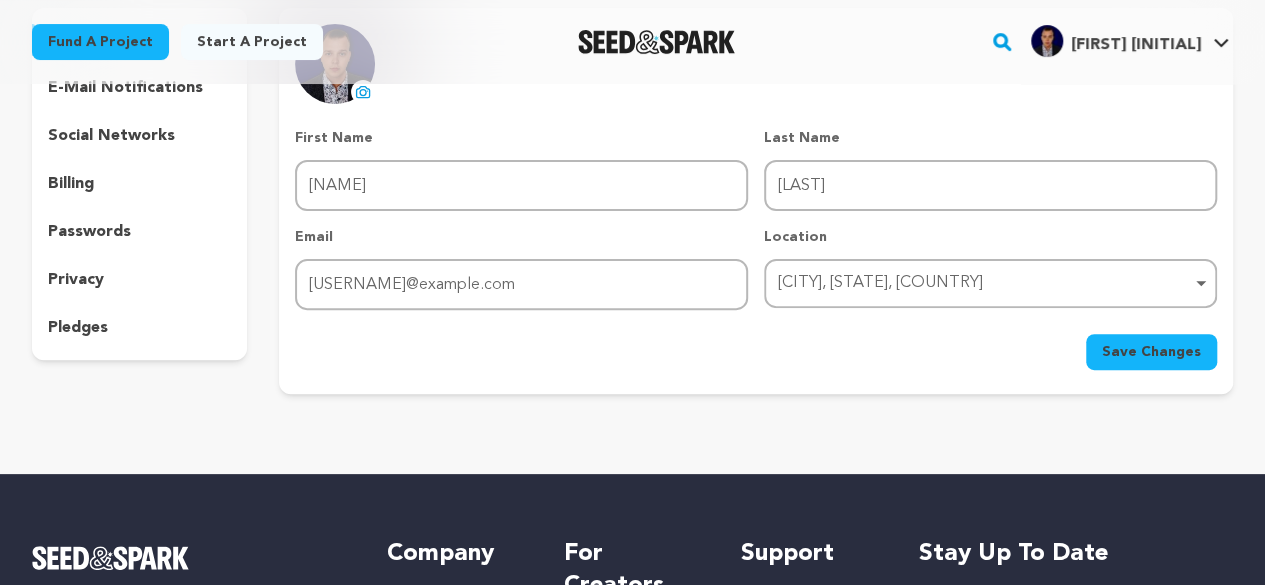 scroll, scrollTop: 100, scrollLeft: 0, axis: vertical 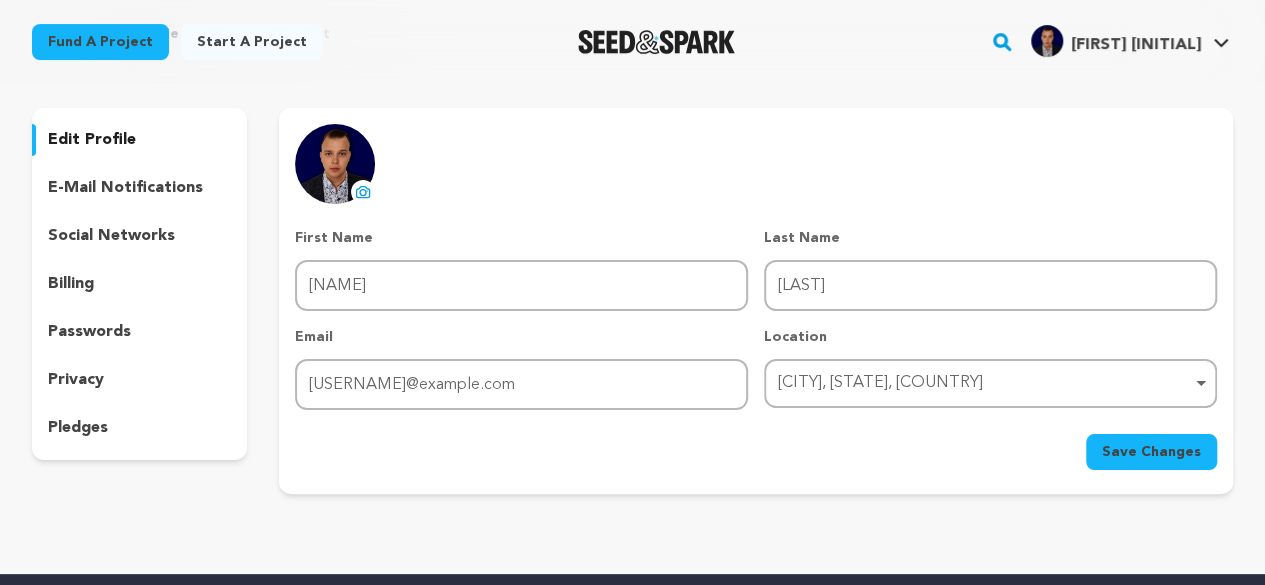 click on "social networks" at bounding box center (111, 236) 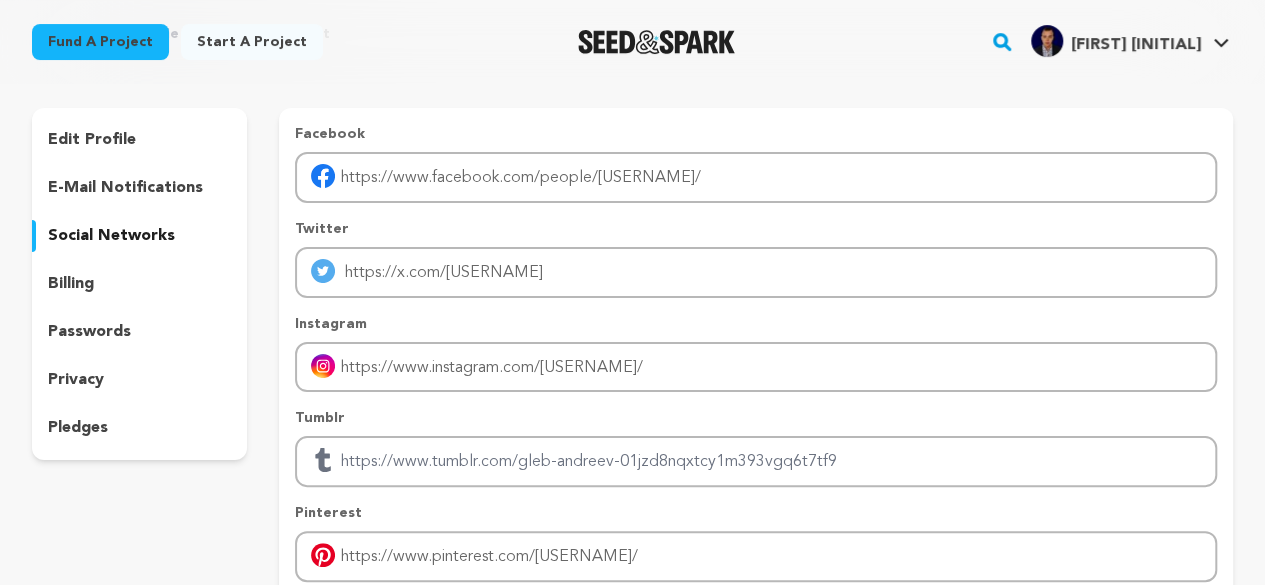 click on "privacy" at bounding box center (76, 380) 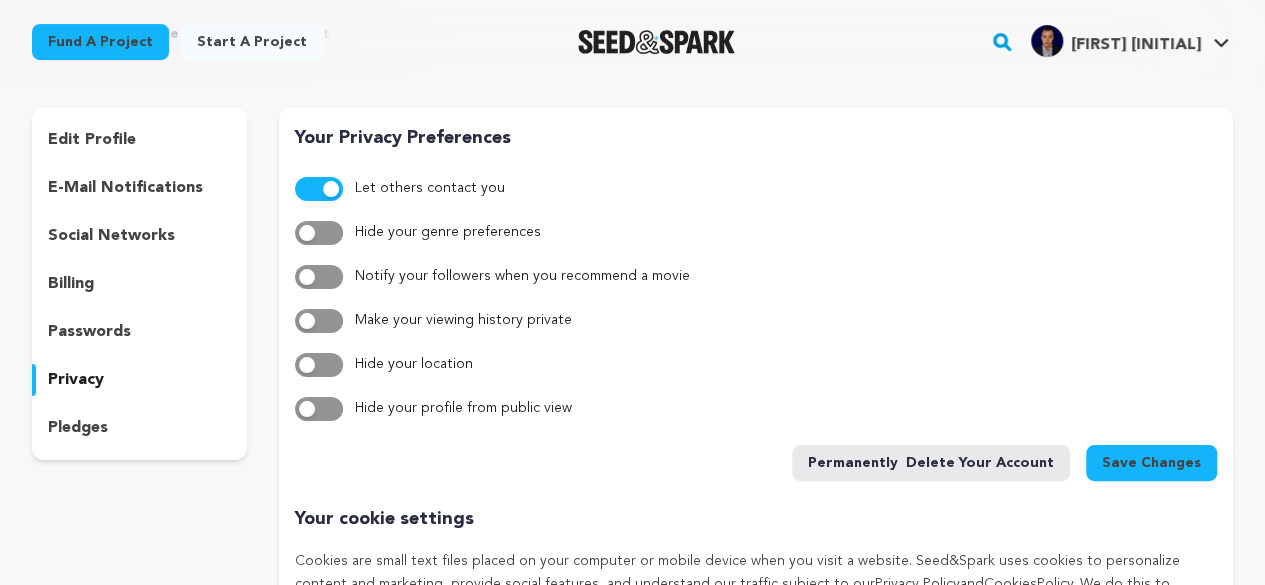 click at bounding box center [307, 409] 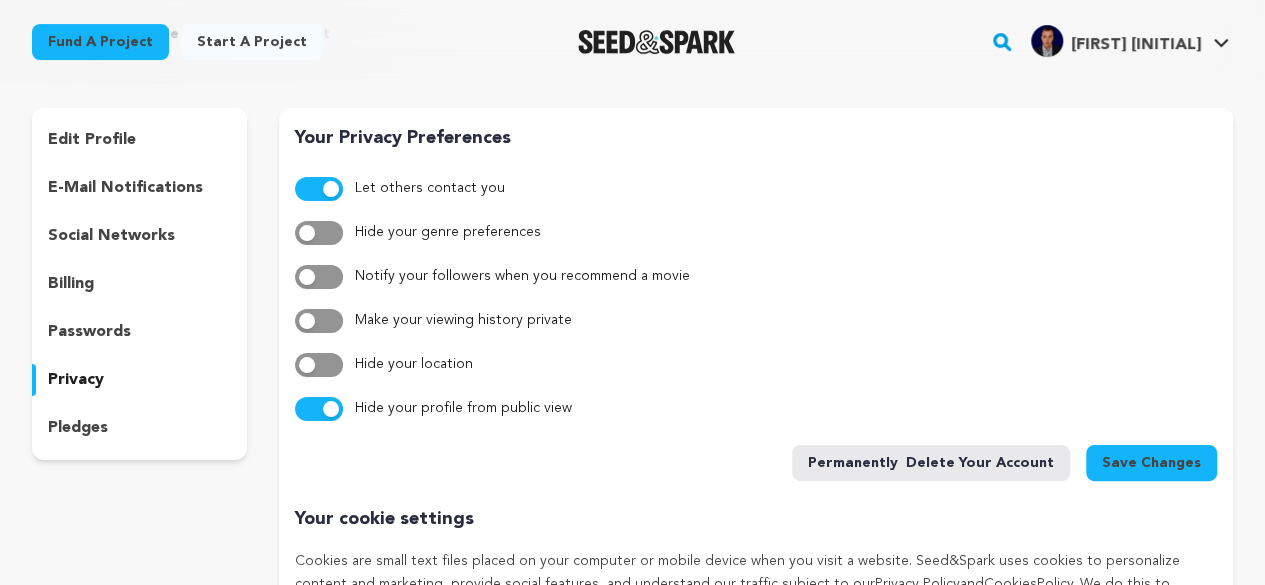 click at bounding box center [331, 409] 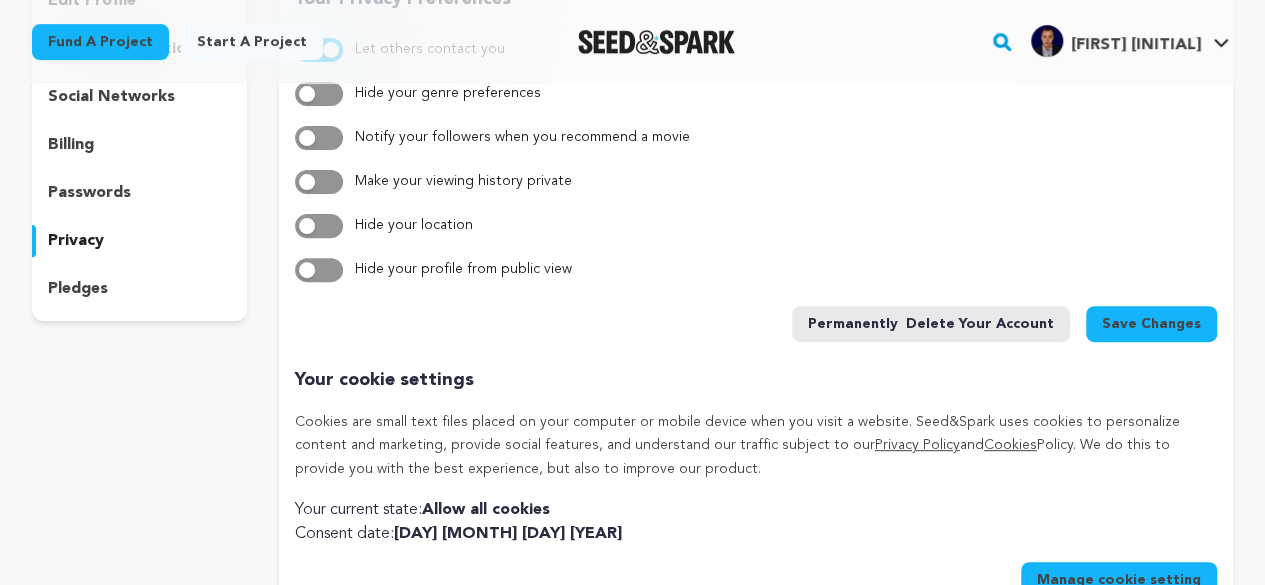 scroll, scrollTop: 100, scrollLeft: 0, axis: vertical 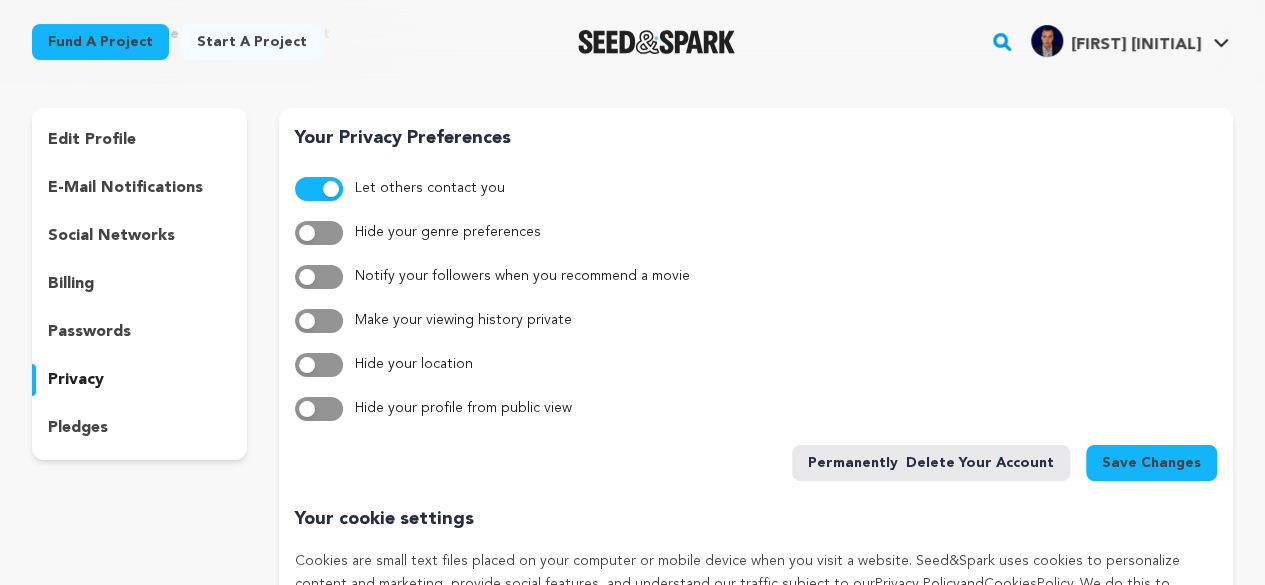 click on "e-mail notifications" at bounding box center [125, 188] 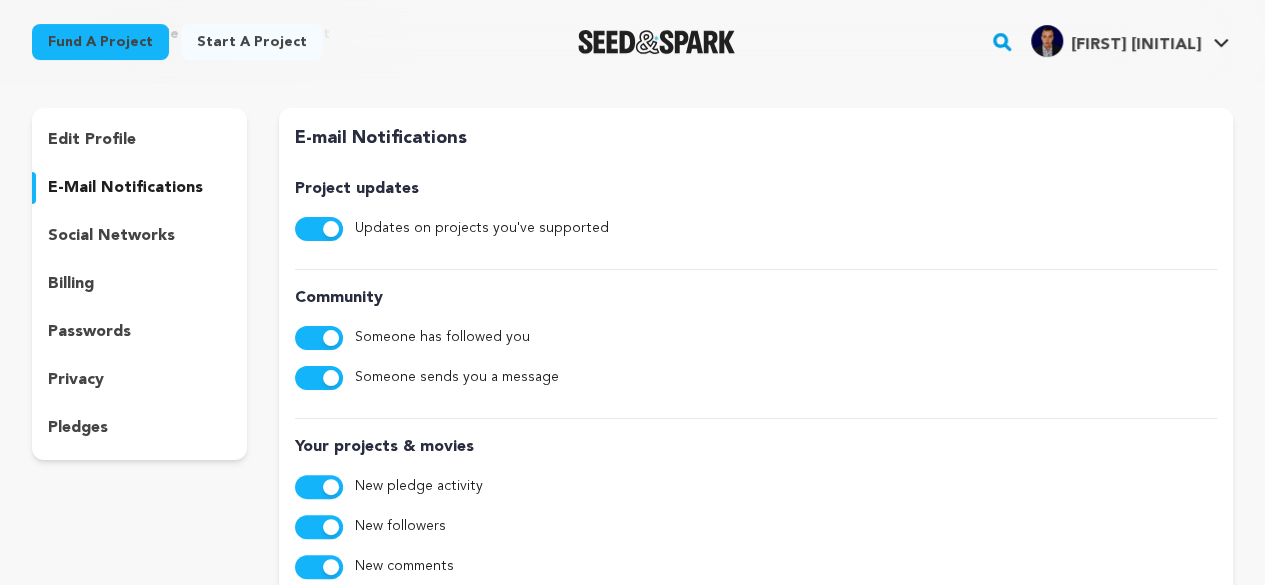 click on "pledges" at bounding box center [139, 428] 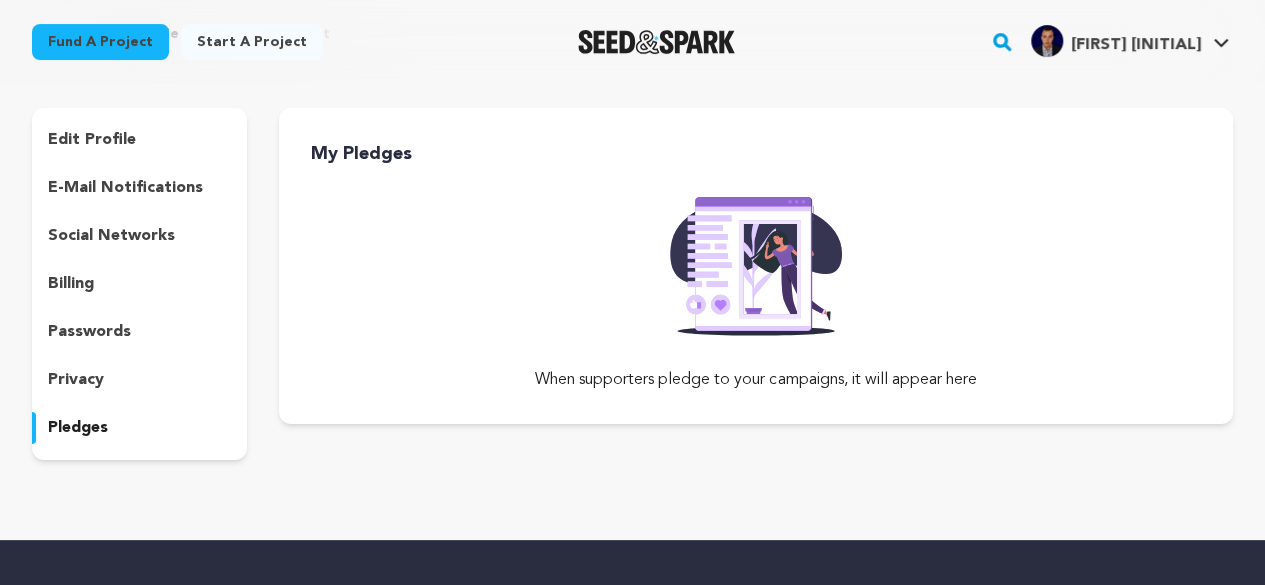 click on "edit profile" at bounding box center [92, 140] 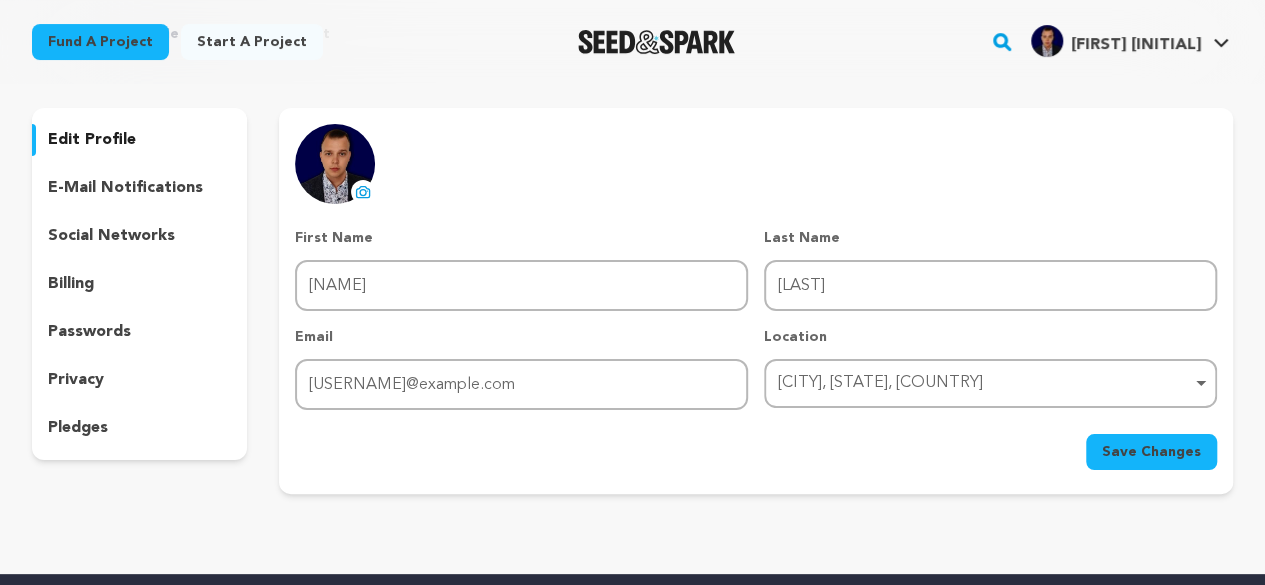 click on "Start a project" at bounding box center (252, 42) 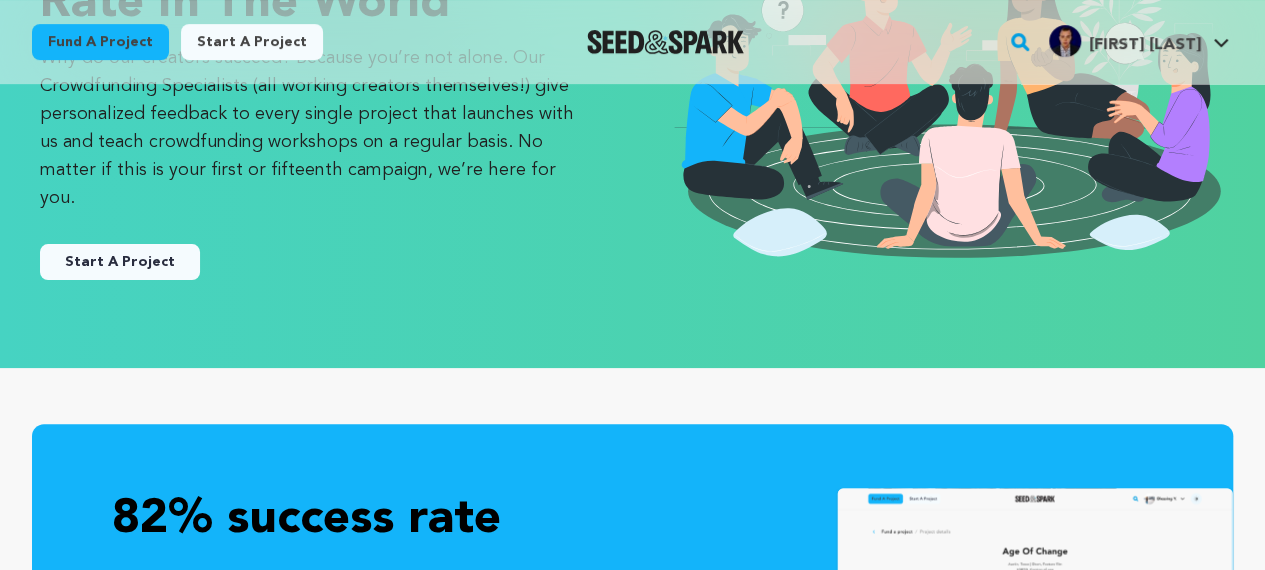 scroll, scrollTop: 200, scrollLeft: 0, axis: vertical 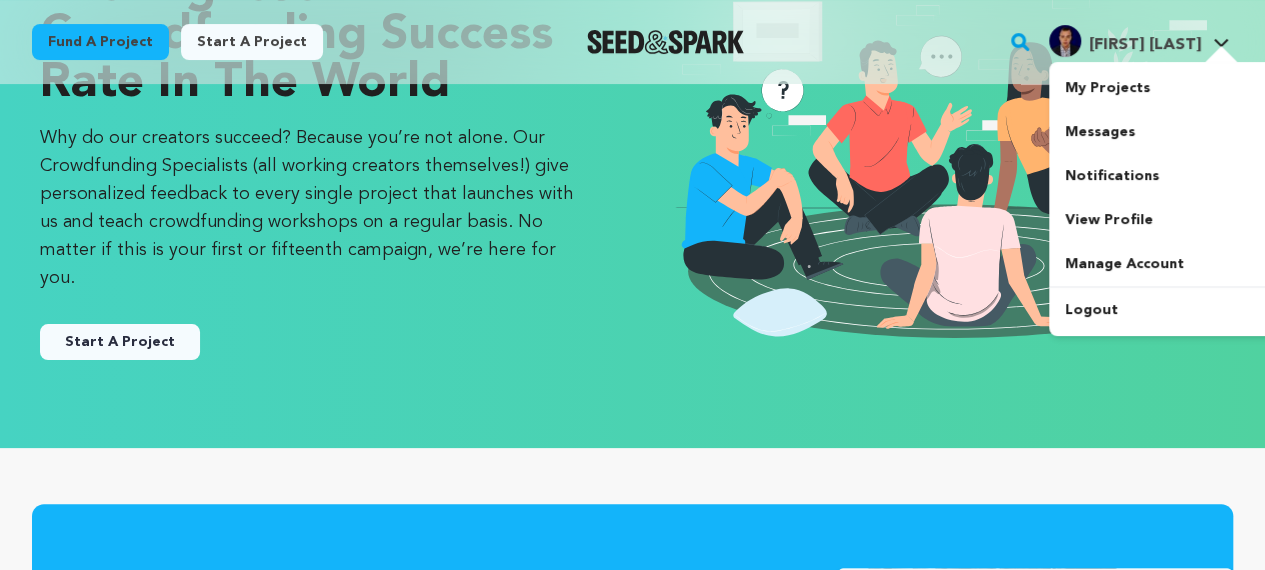 click 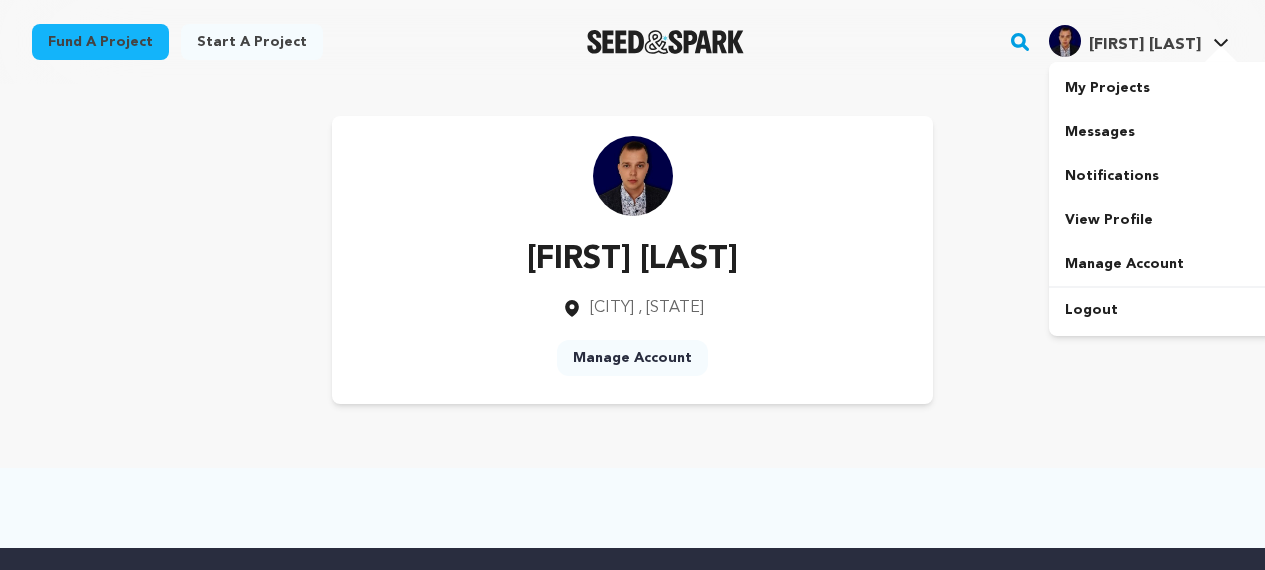 scroll, scrollTop: 0, scrollLeft: 0, axis: both 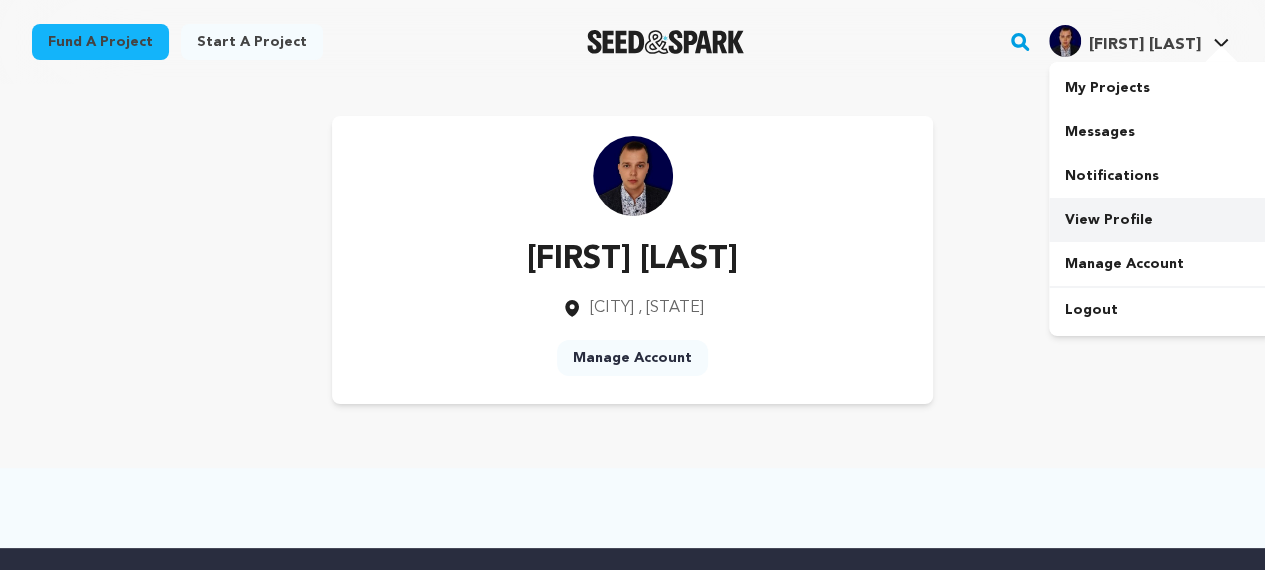 click on "View Profile" at bounding box center (1161, 220) 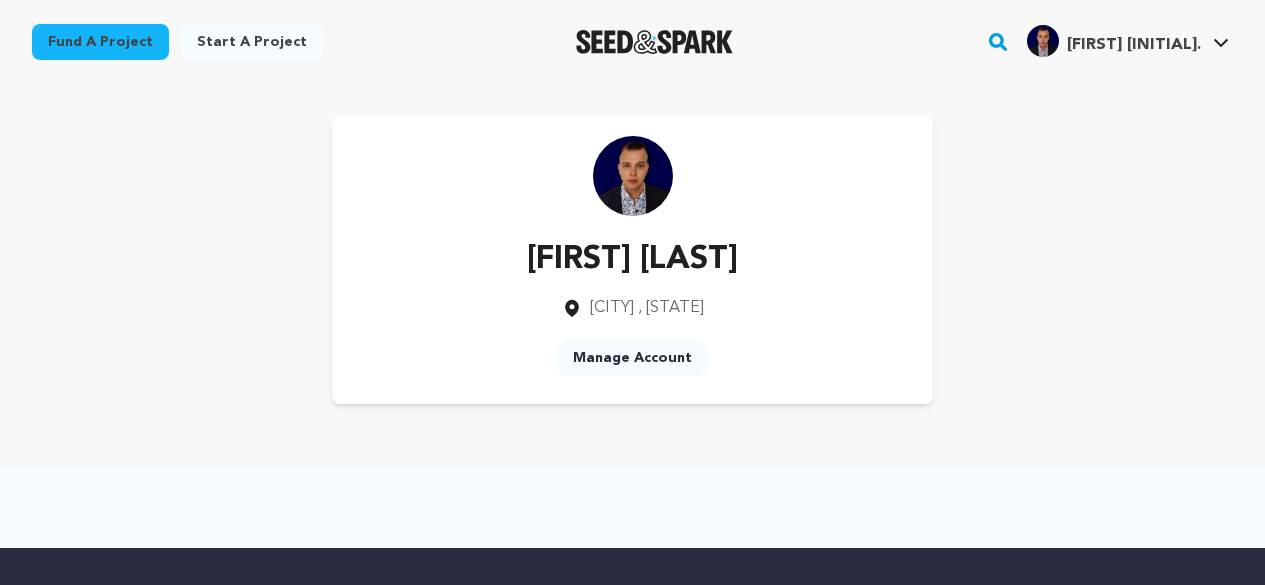 scroll, scrollTop: 0, scrollLeft: 0, axis: both 